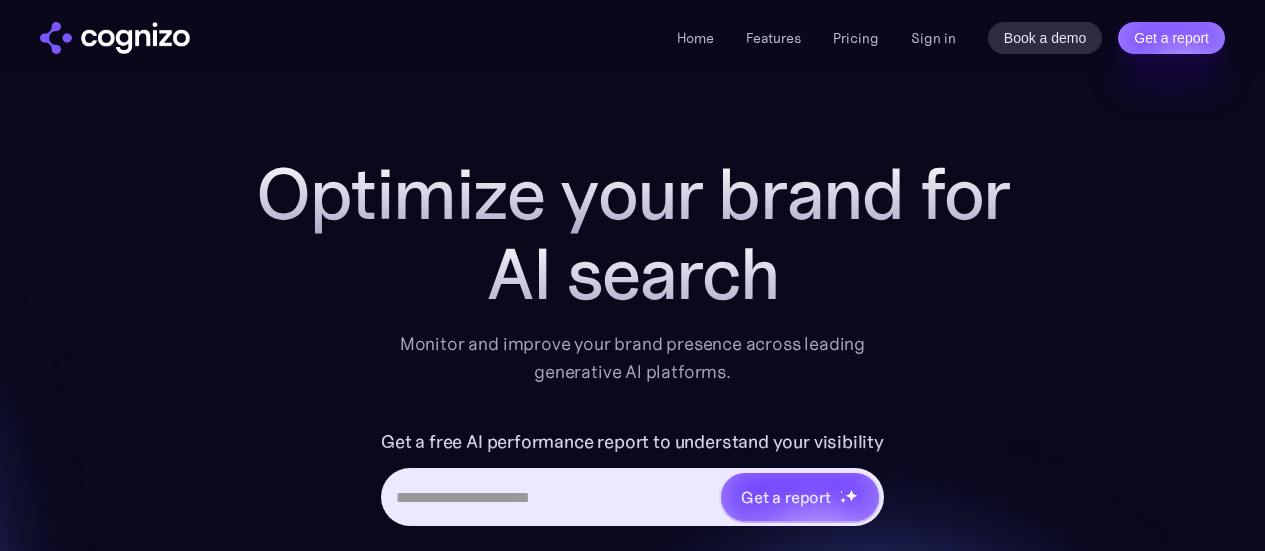 scroll, scrollTop: 0, scrollLeft: 0, axis: both 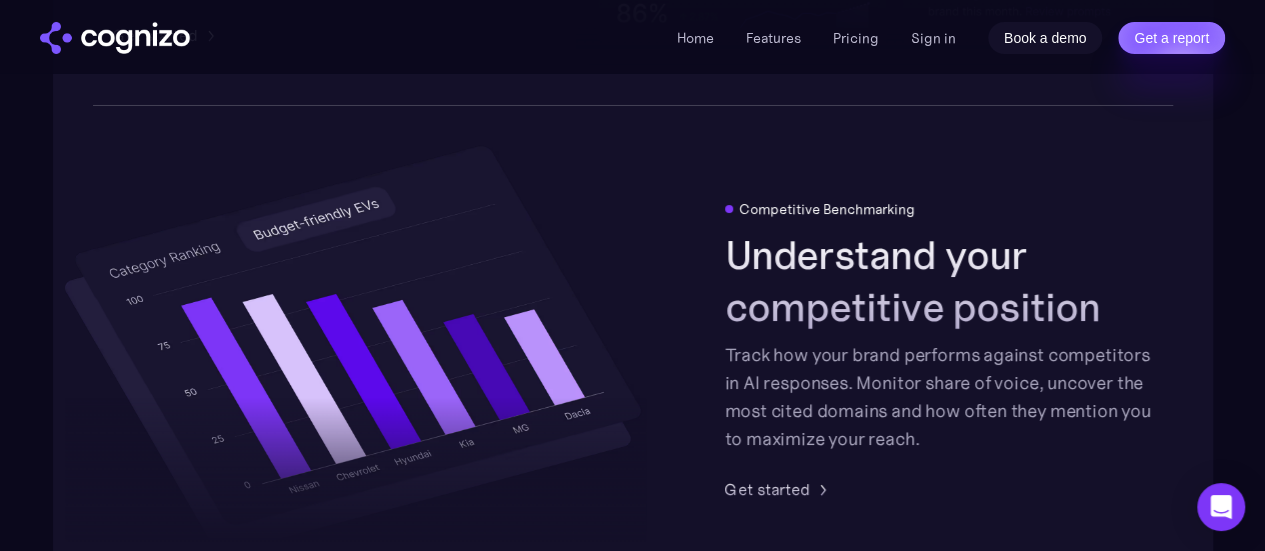 click on "Book a demo" at bounding box center [1045, 38] 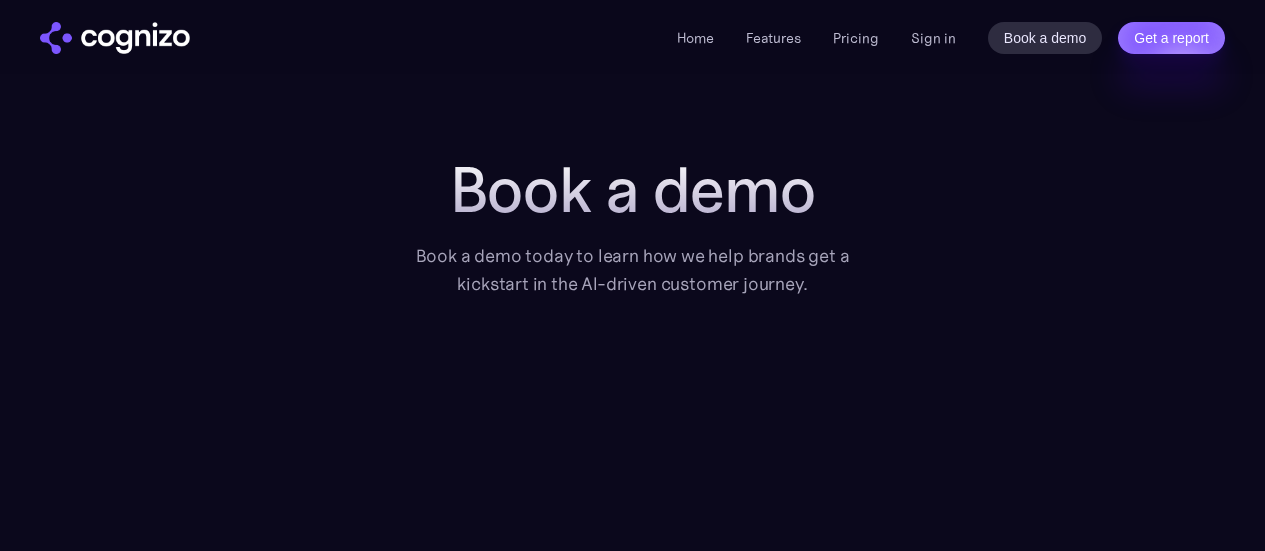 scroll, scrollTop: 0, scrollLeft: 0, axis: both 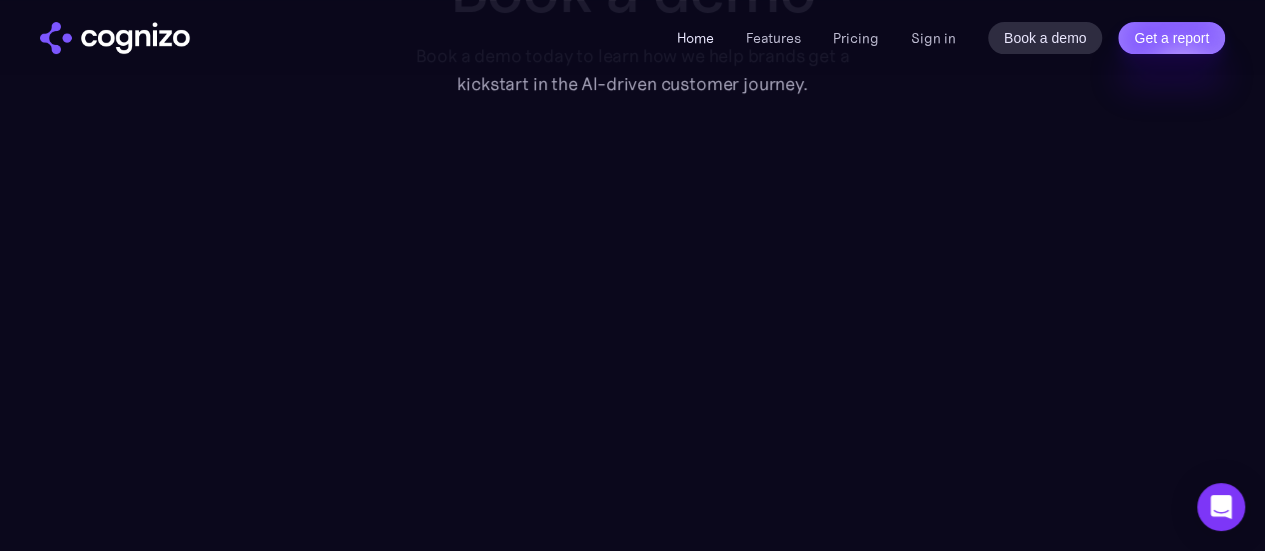 click on "Home" at bounding box center [695, 38] 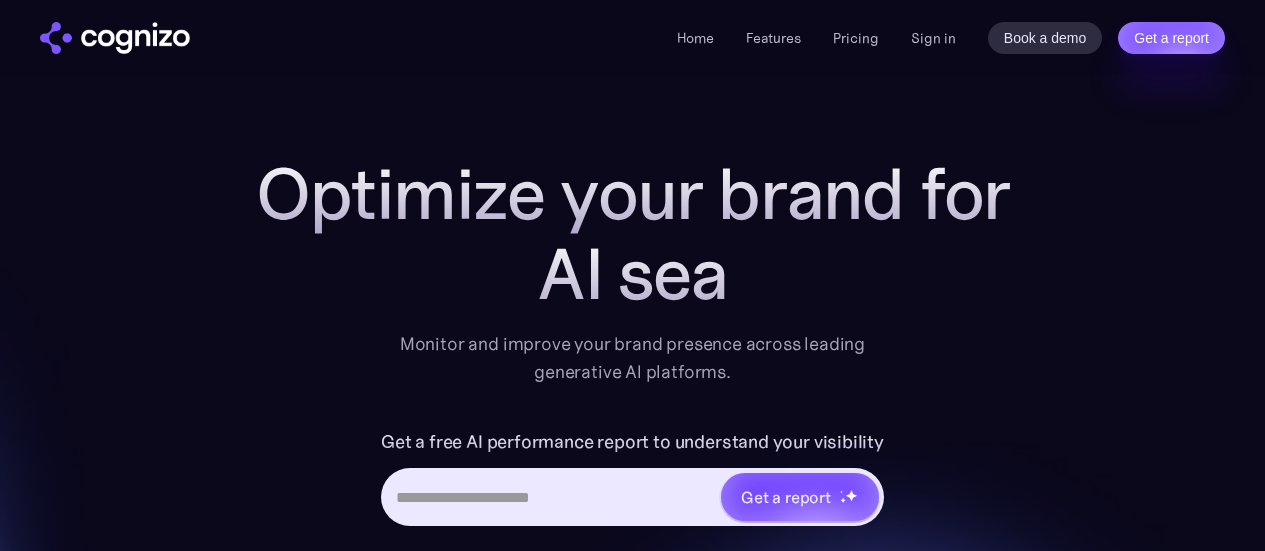 scroll, scrollTop: 0, scrollLeft: 0, axis: both 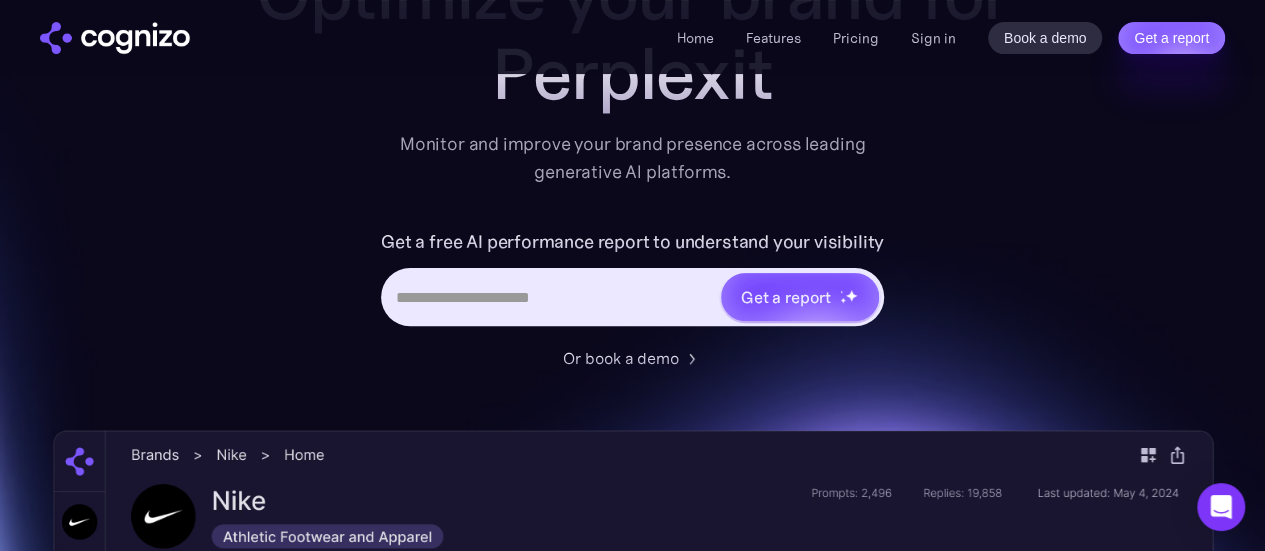 click at bounding box center [551, 297] 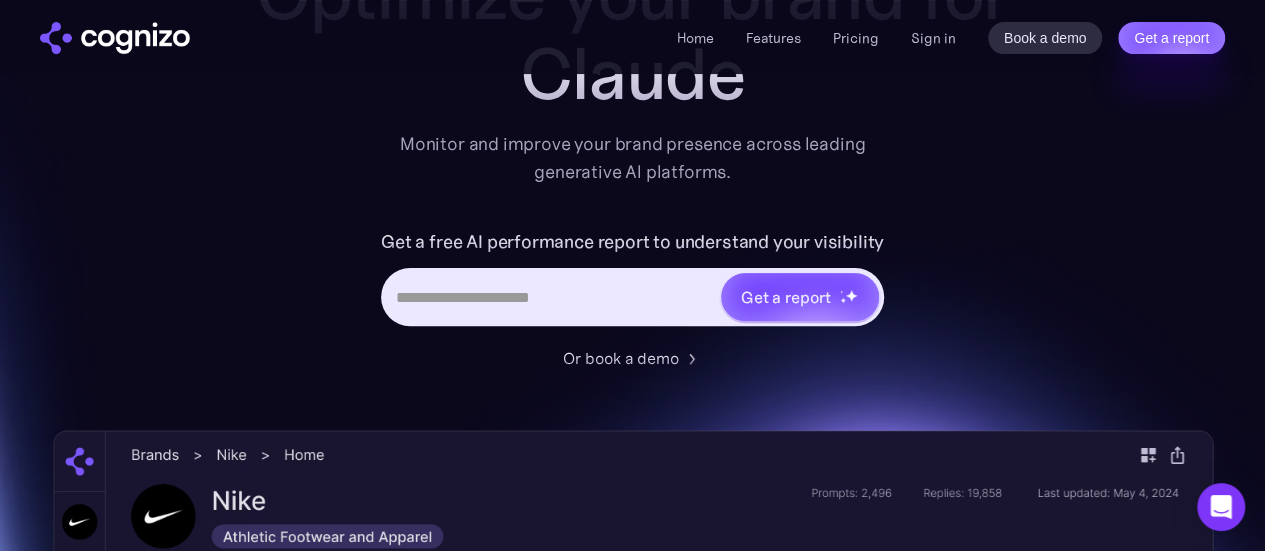 type on "*" 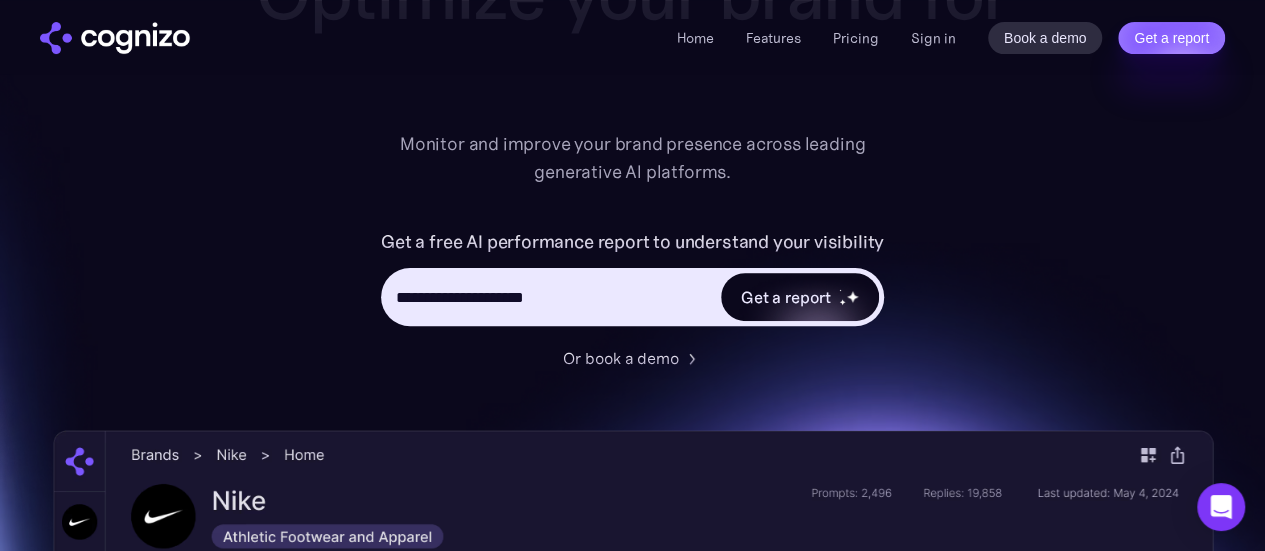 type on "**********" 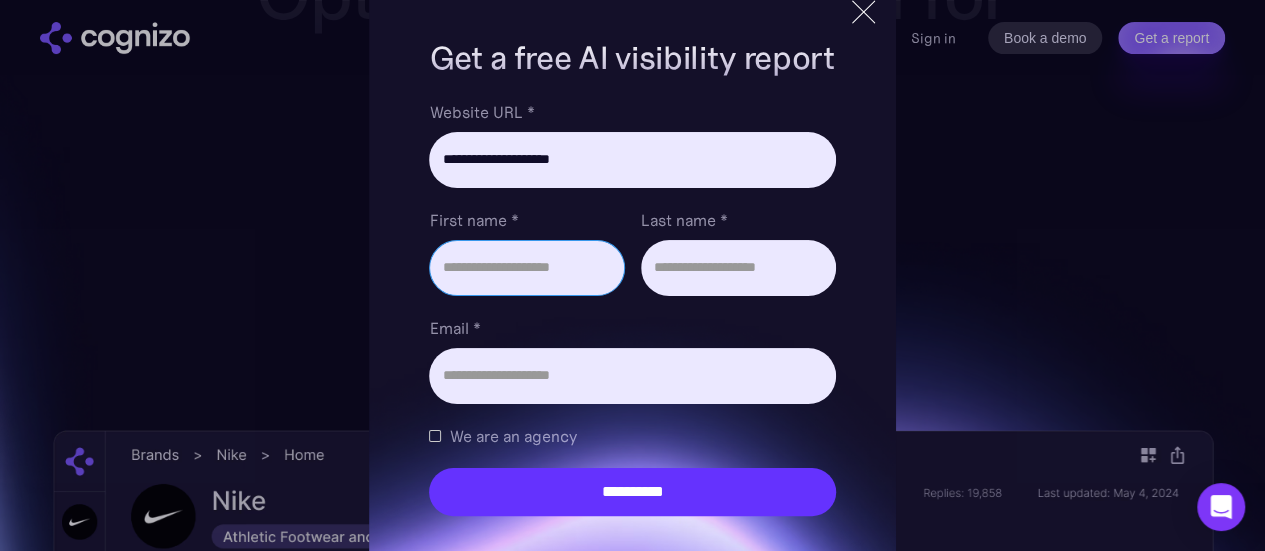click on "First name *" at bounding box center (526, 268) 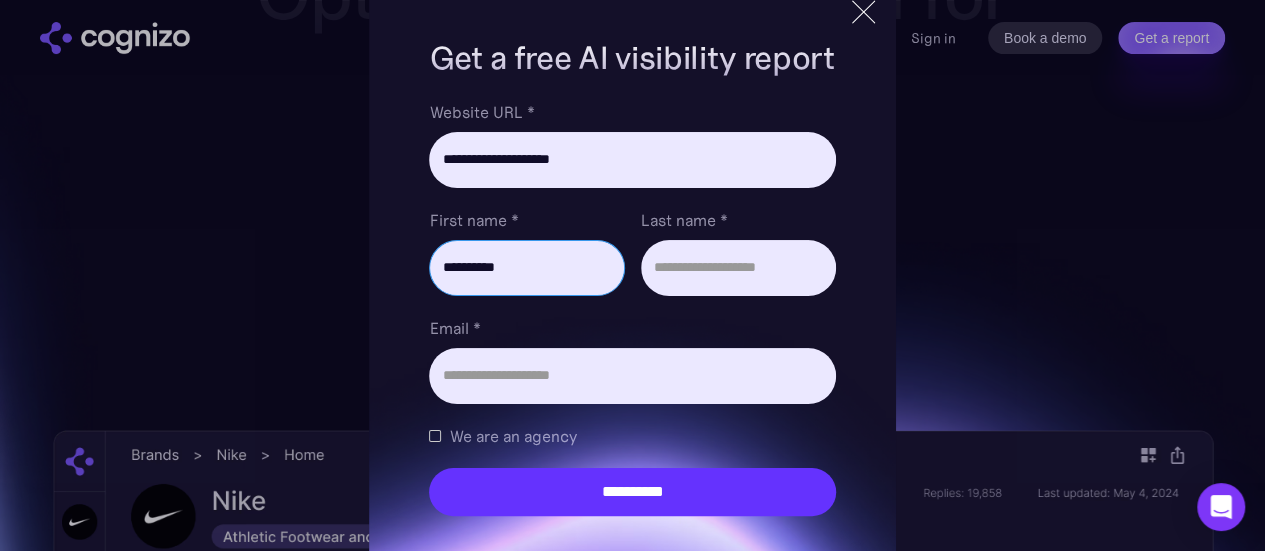 type on "**********" 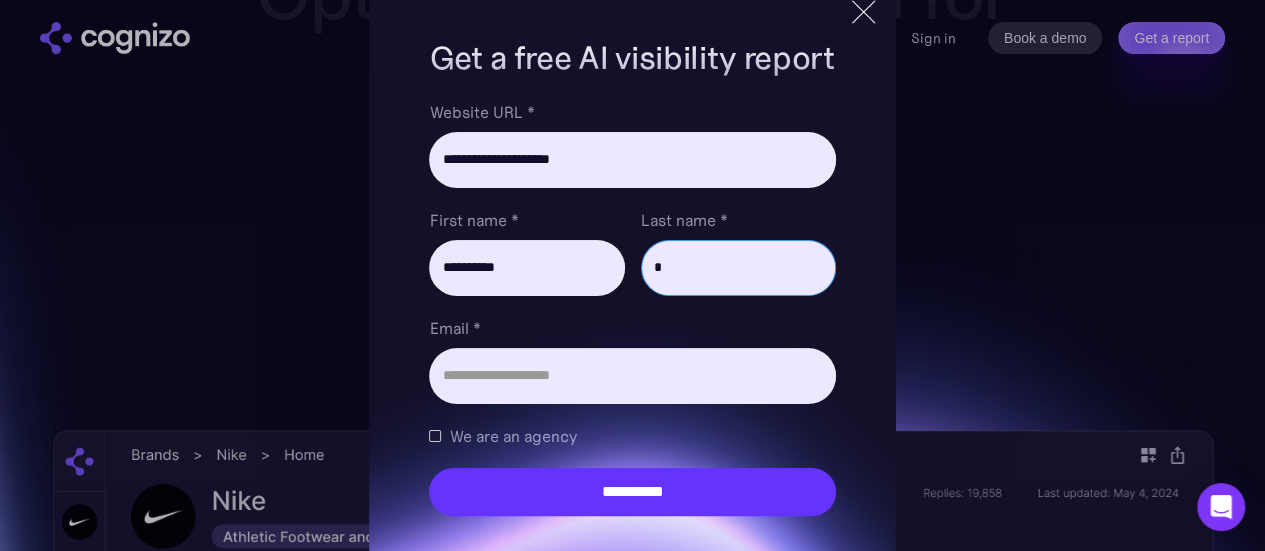 type on "*" 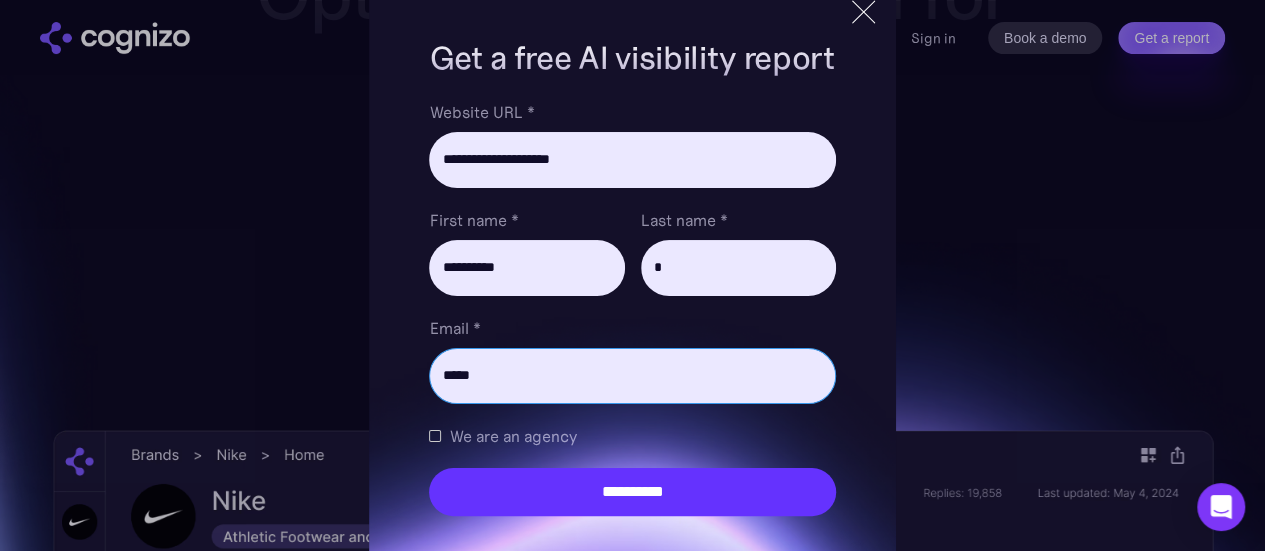 type on "**********" 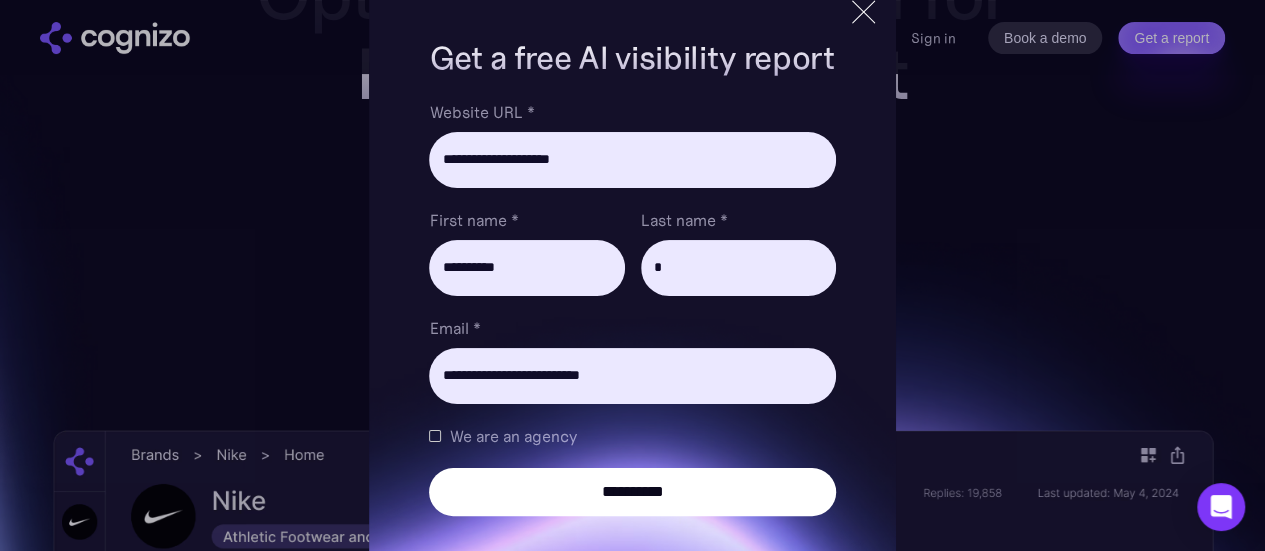 click on "**********" at bounding box center [632, 492] 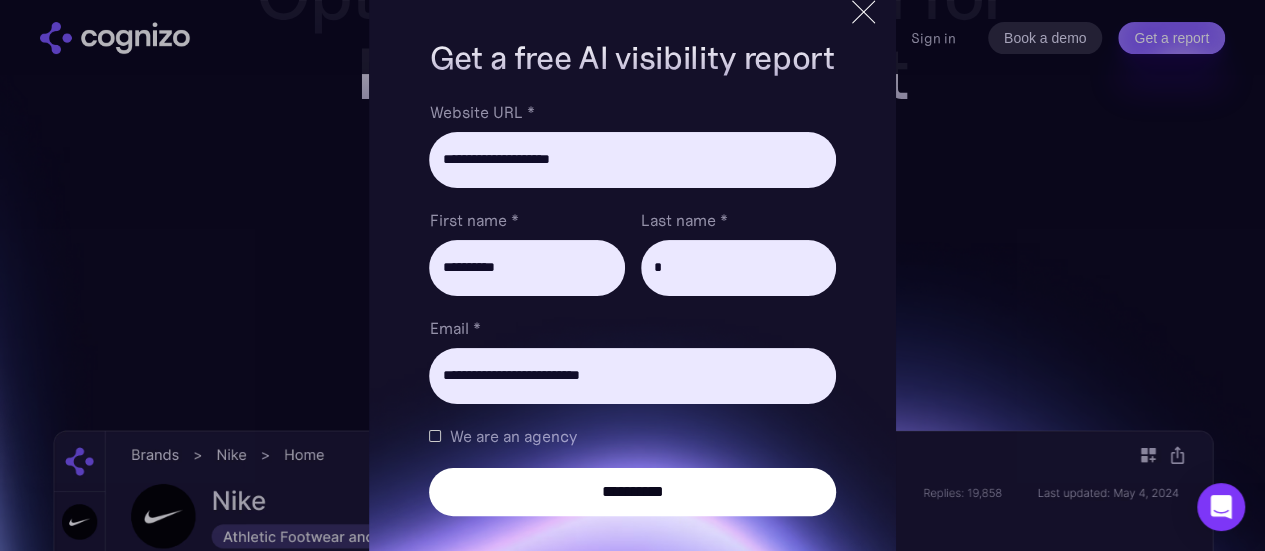 type on "**********" 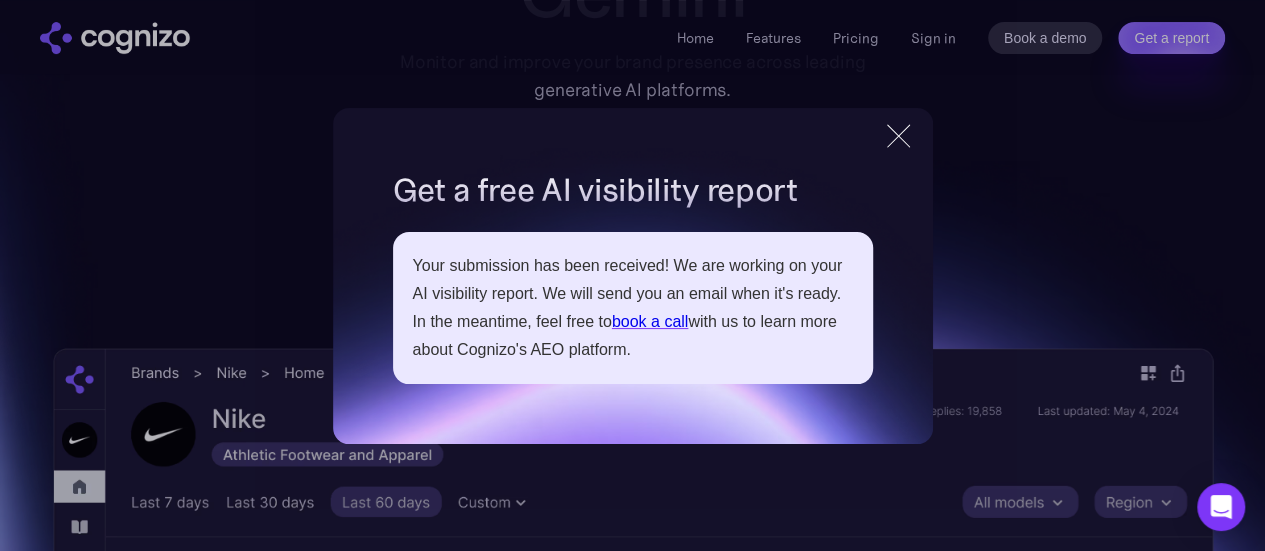 scroll, scrollTop: 300, scrollLeft: 0, axis: vertical 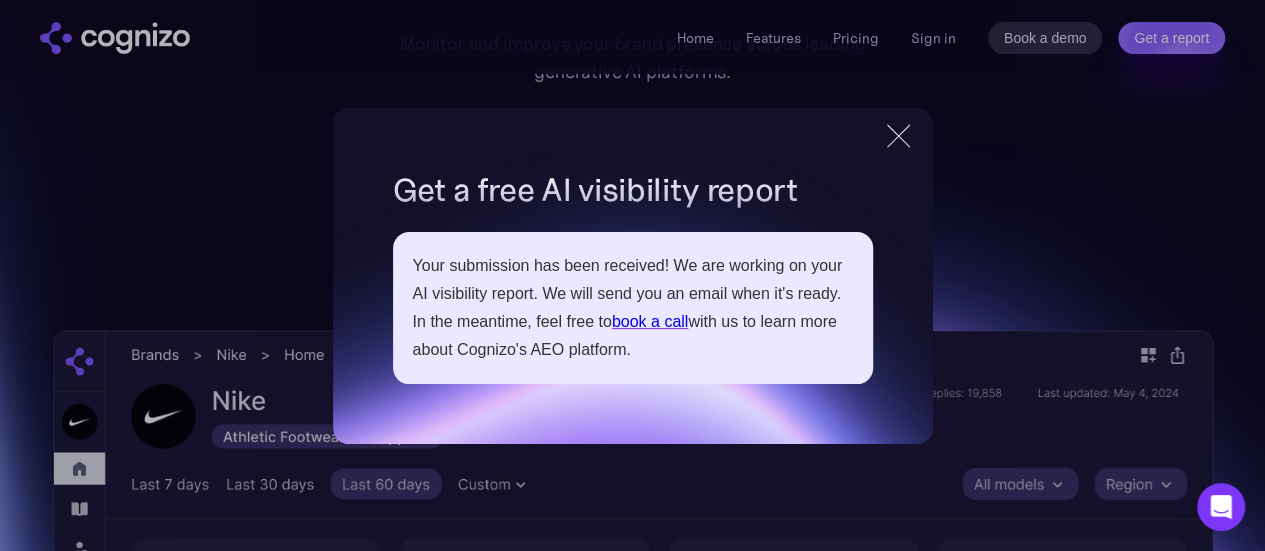 click at bounding box center [898, 136] 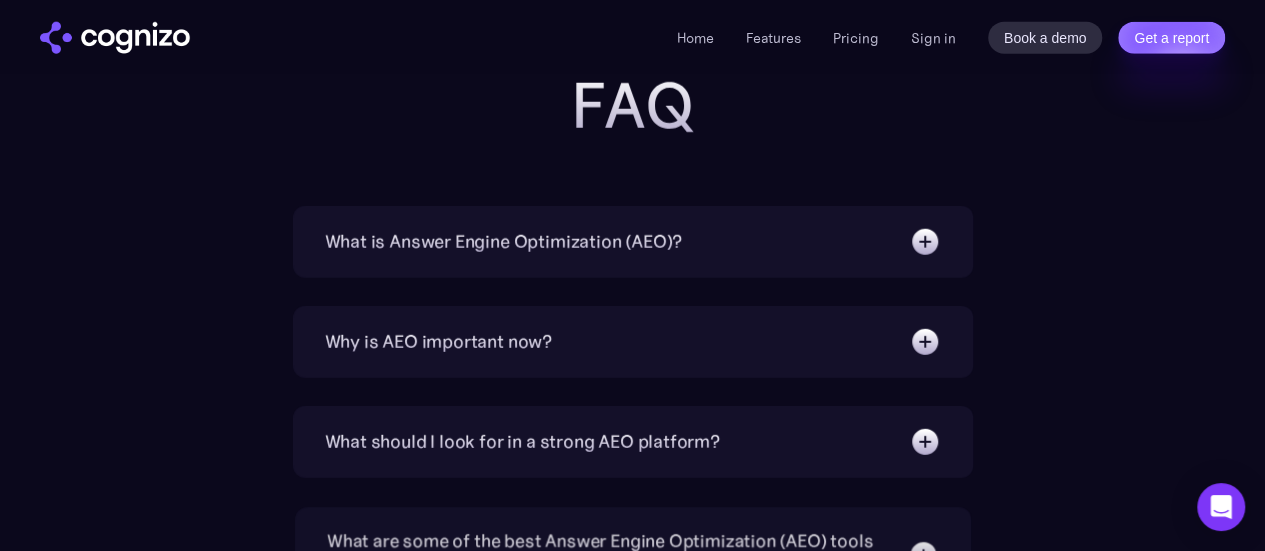scroll, scrollTop: 6300, scrollLeft: 0, axis: vertical 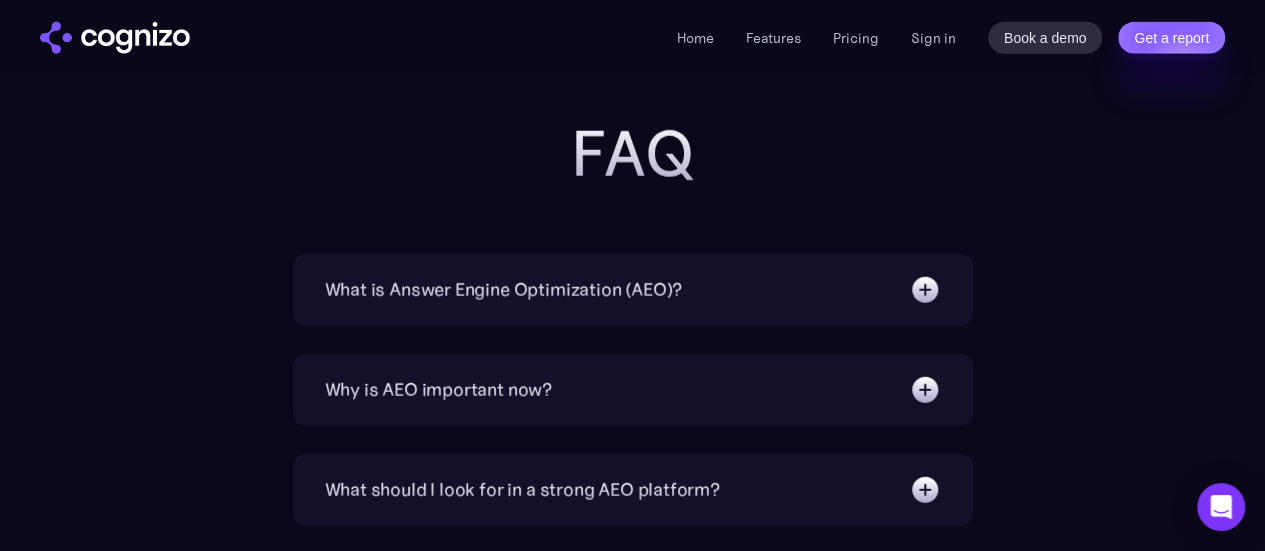 click on "What is Answer Engine Optimization (AEO)?" at bounding box center [633, 290] 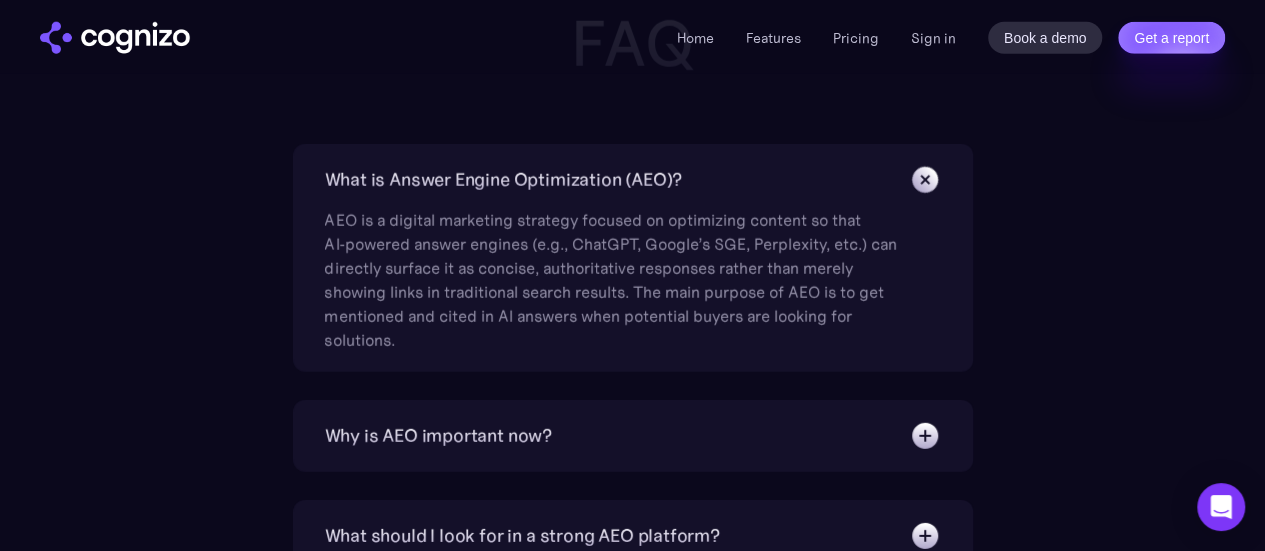 scroll, scrollTop: 6500, scrollLeft: 0, axis: vertical 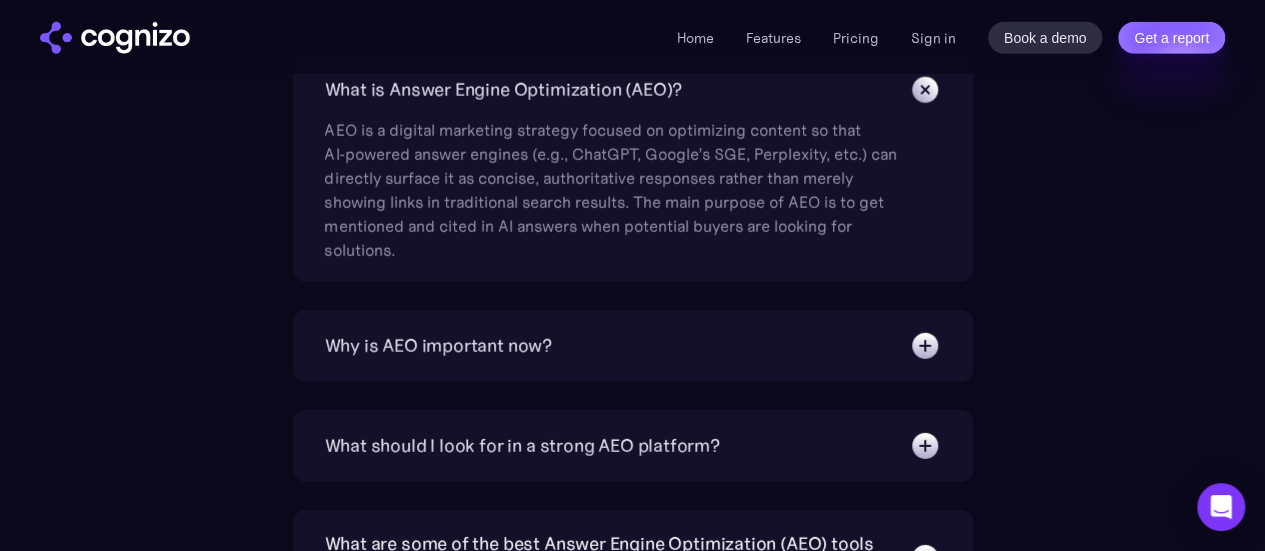 click on "Why is AEO important now? With increasing reliance on generative AI chatbots for information, AEO shifts optimization from click-driven SEO to being featured directly in AI-generated answers. High-intent buyers are replacing traditional search with AI for product discovery. With rising organic traffic declines and 60%+ zero-click searches, companies risk becoming invisible if they don’t adapt." at bounding box center (633, 346) 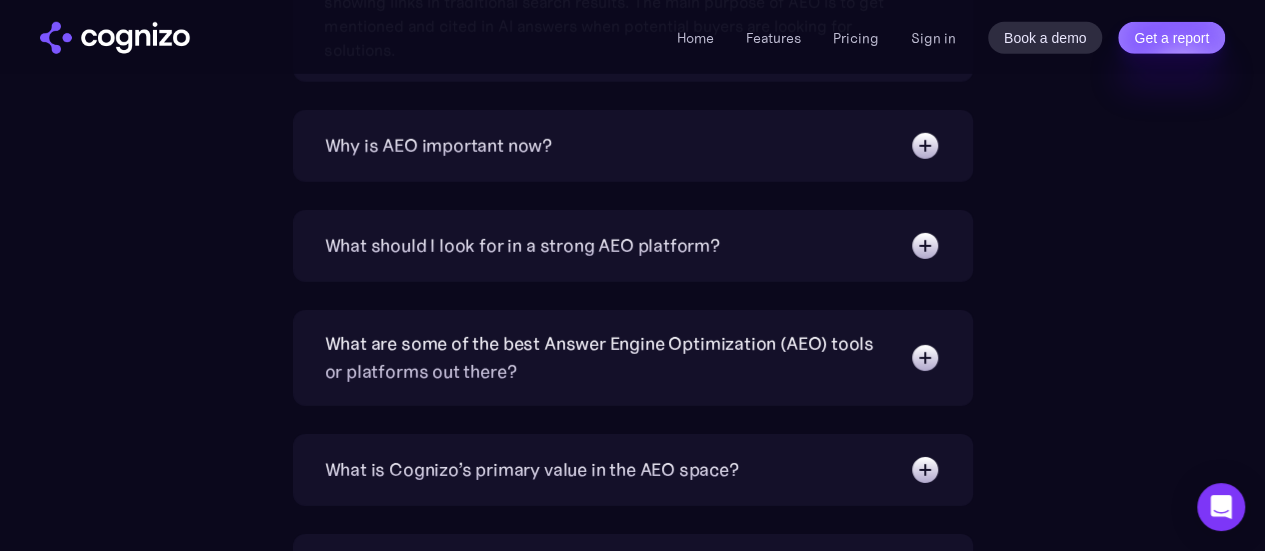 click at bounding box center [925, 146] 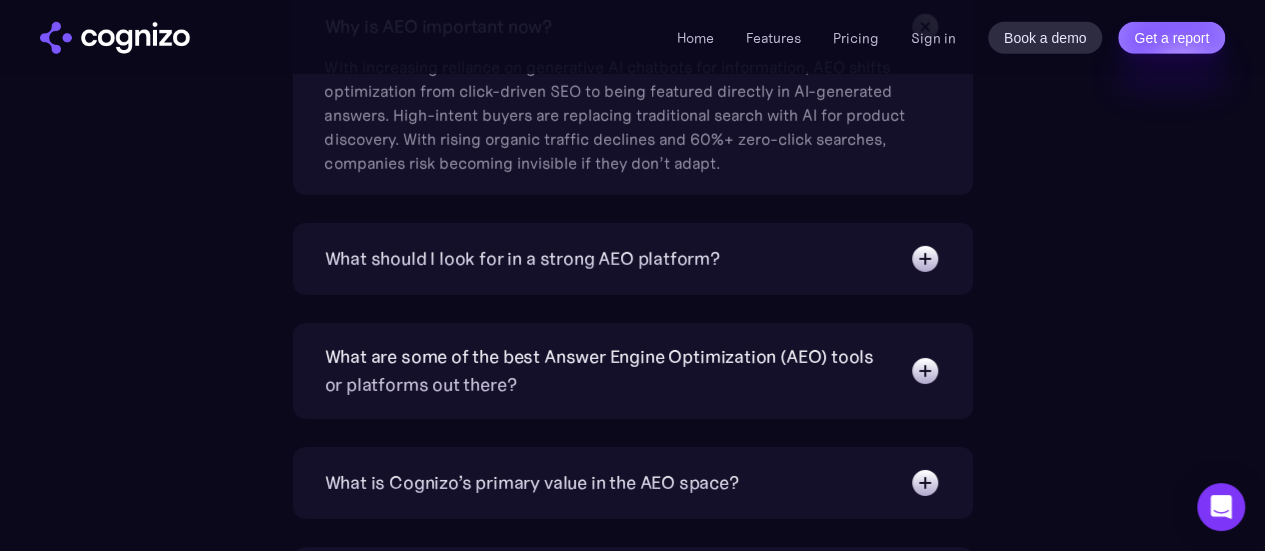 scroll, scrollTop: 6900, scrollLeft: 0, axis: vertical 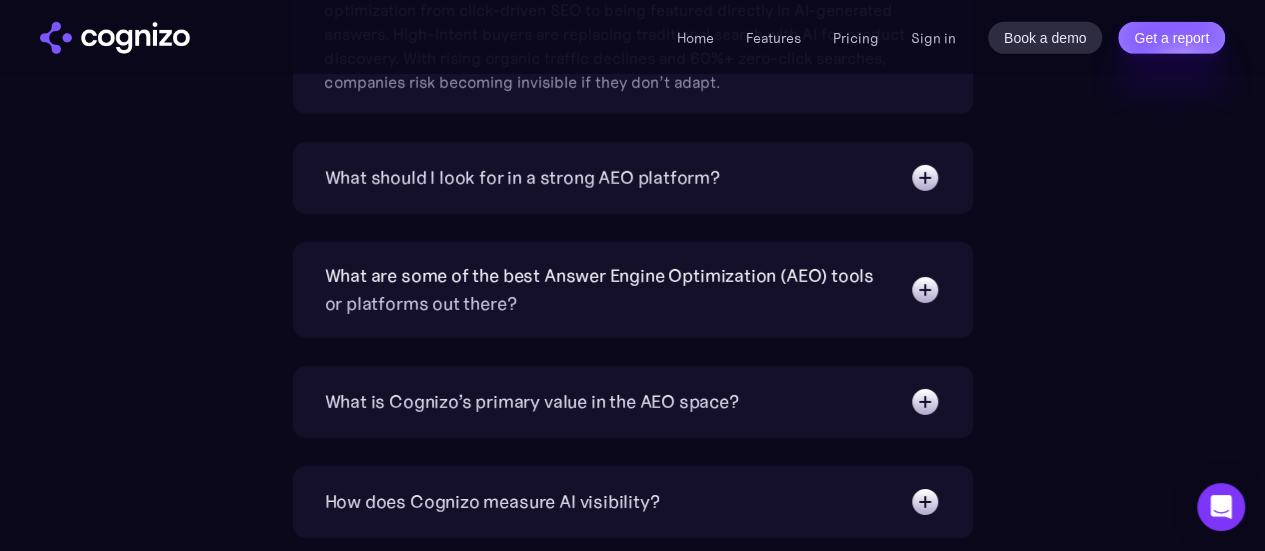 click on "What should I look for in a strong AEO platform? A capable AEO platform should offer: 1. Robust analytics: real-time tracking of citations and mention frequency across multiple AI platforms with high coverage 2. Actionable optimization recommendations: AI-powered pattern recognition, content gap analysis and clear, prioritized guidance for improving AI visibility 3. Structured‑data and NLP support: schema markup assistance, entity recognition, question‑focused content structuring" at bounding box center [633, 178] 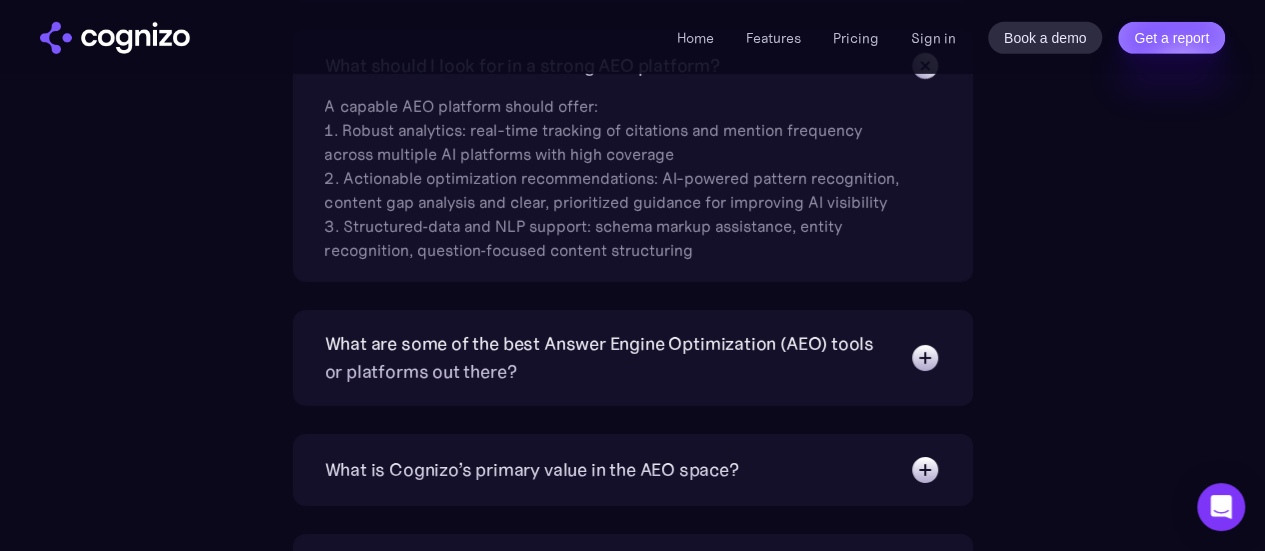 scroll, scrollTop: 7100, scrollLeft: 0, axis: vertical 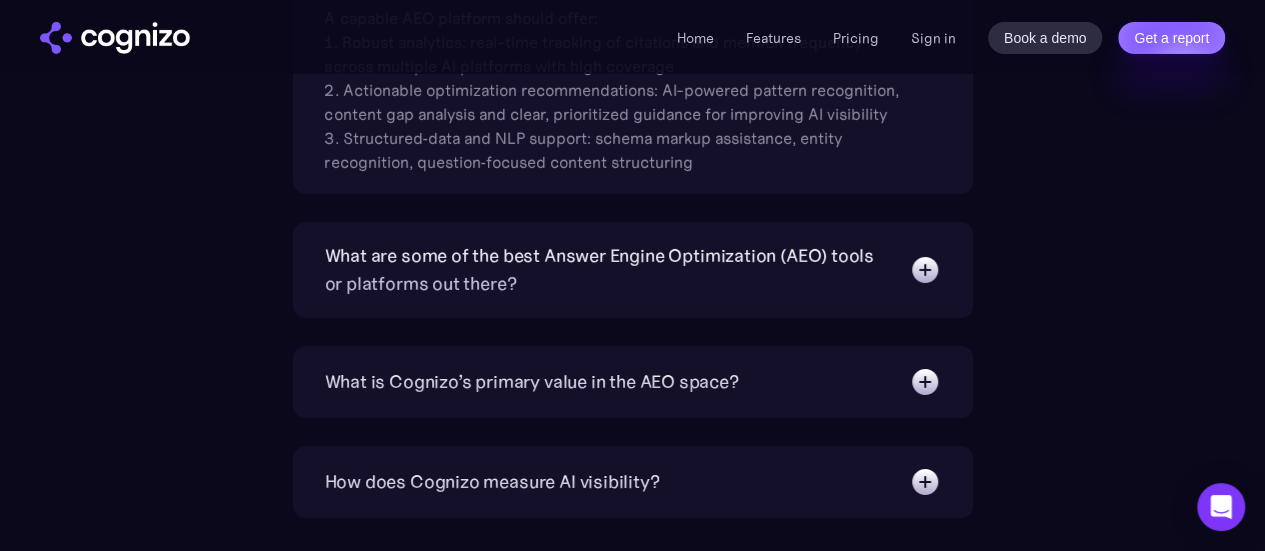 click on "What are some of the best Answer Engine Optimization (AEO) tools or platforms out there?" at bounding box center [607, 270] 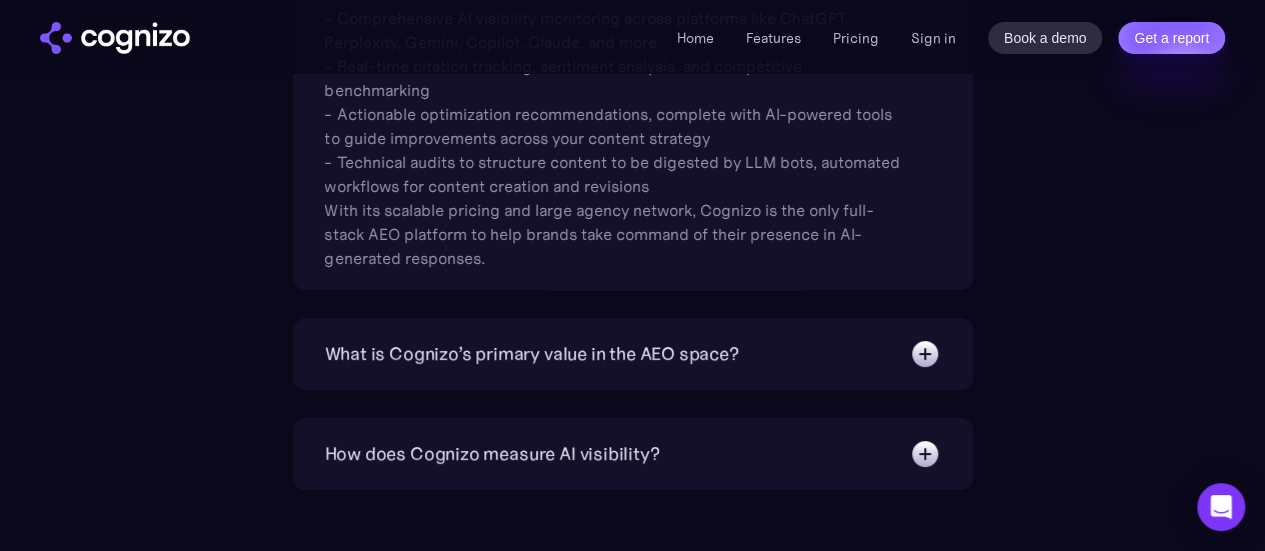 scroll, scrollTop: 7600, scrollLeft: 0, axis: vertical 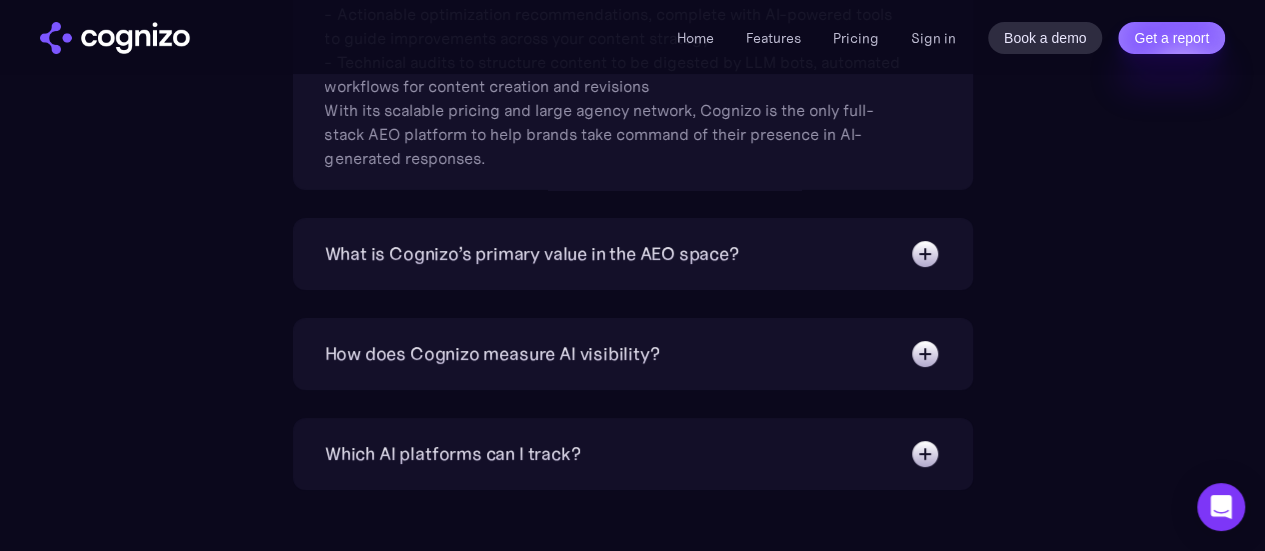 click on "What is Cognizo’s primary value in the AEO space?" at bounding box center [532, 254] 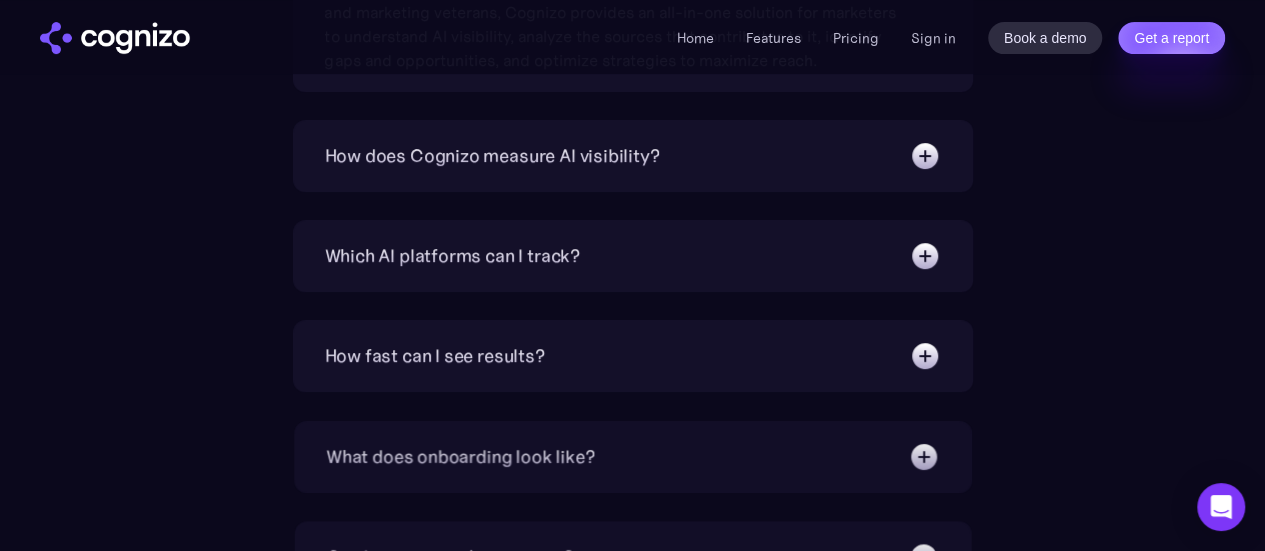 scroll, scrollTop: 7800, scrollLeft: 0, axis: vertical 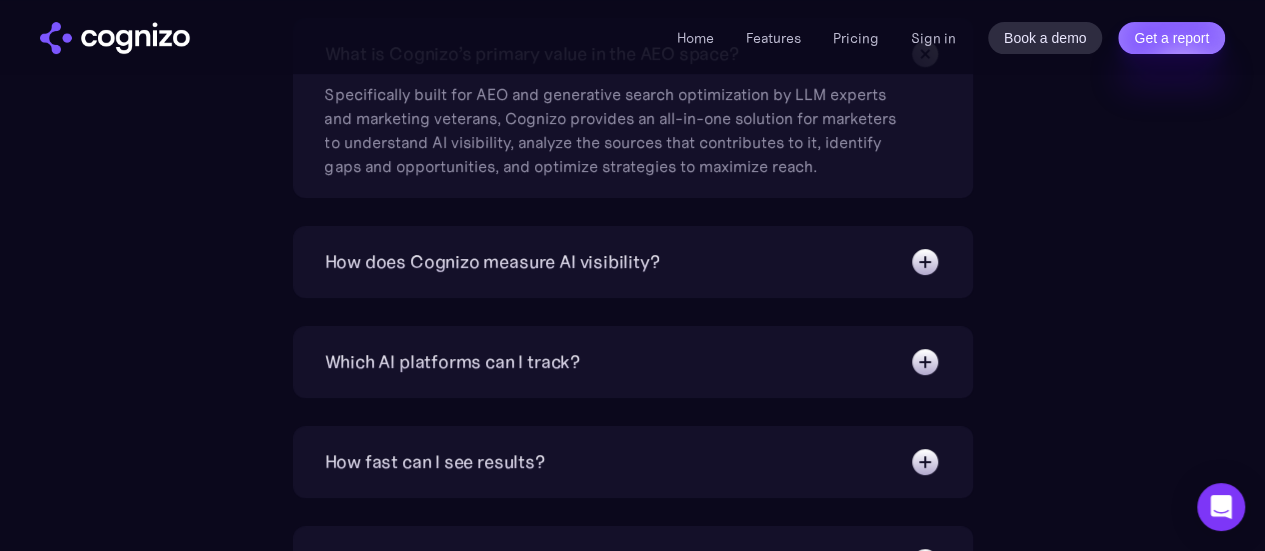 click on "How does Cognizo measure AI visibility? We run prompts on each AI platform continuously to collect millions of responses daily, tracking where and how your brand appears in AI-generated answers, analyzing citations, sentiment and rankings." at bounding box center [633, 262] 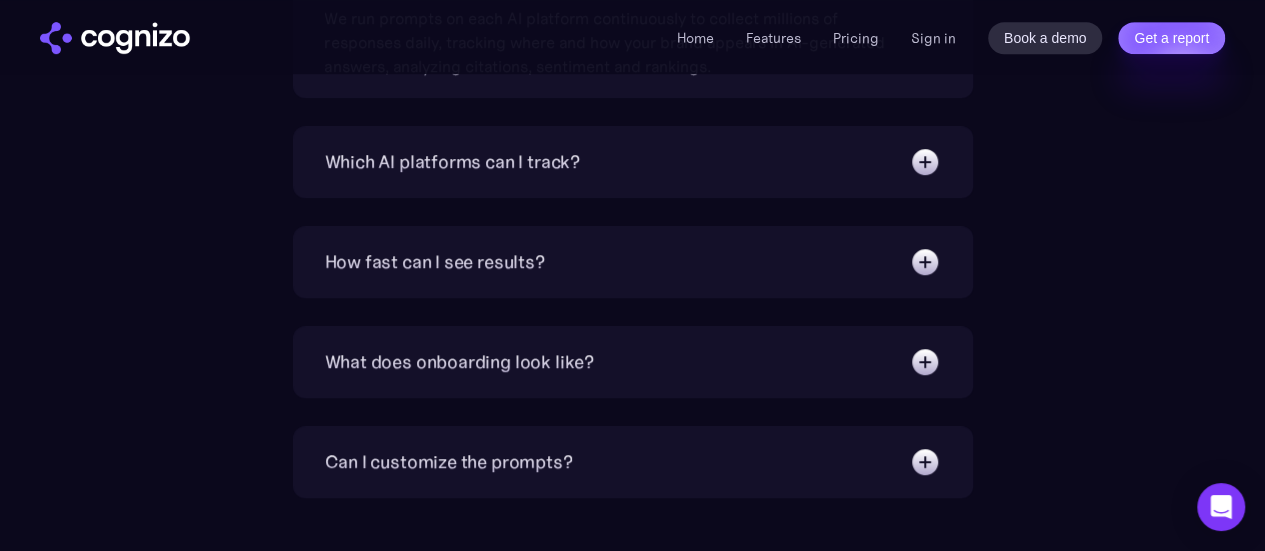 scroll, scrollTop: 8100, scrollLeft: 0, axis: vertical 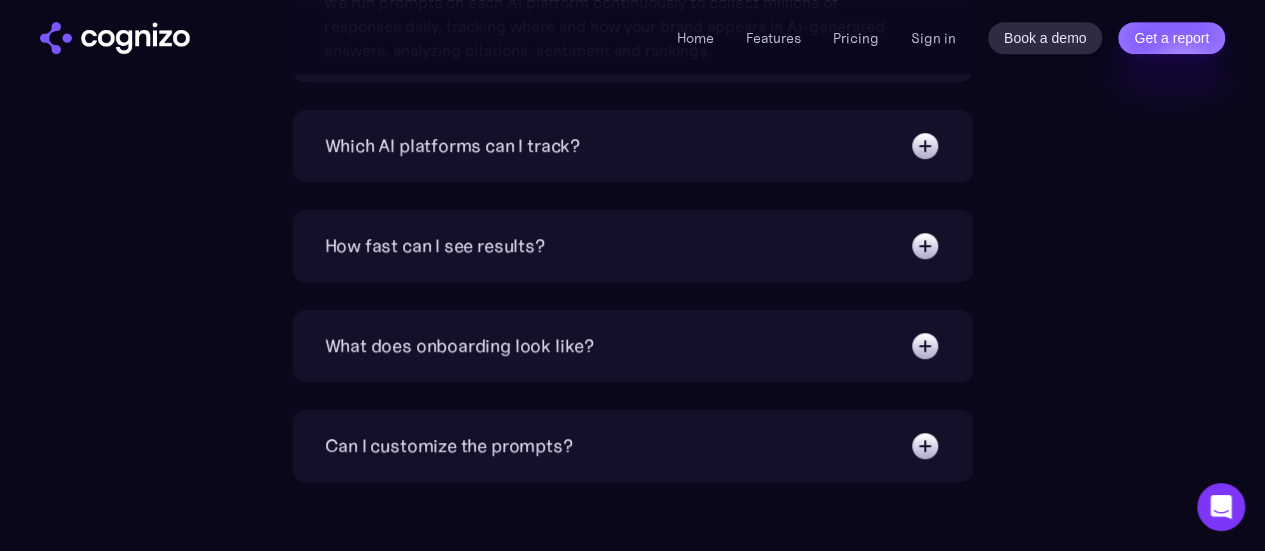 click on "Which AI platforms can I track?" at bounding box center (633, 146) 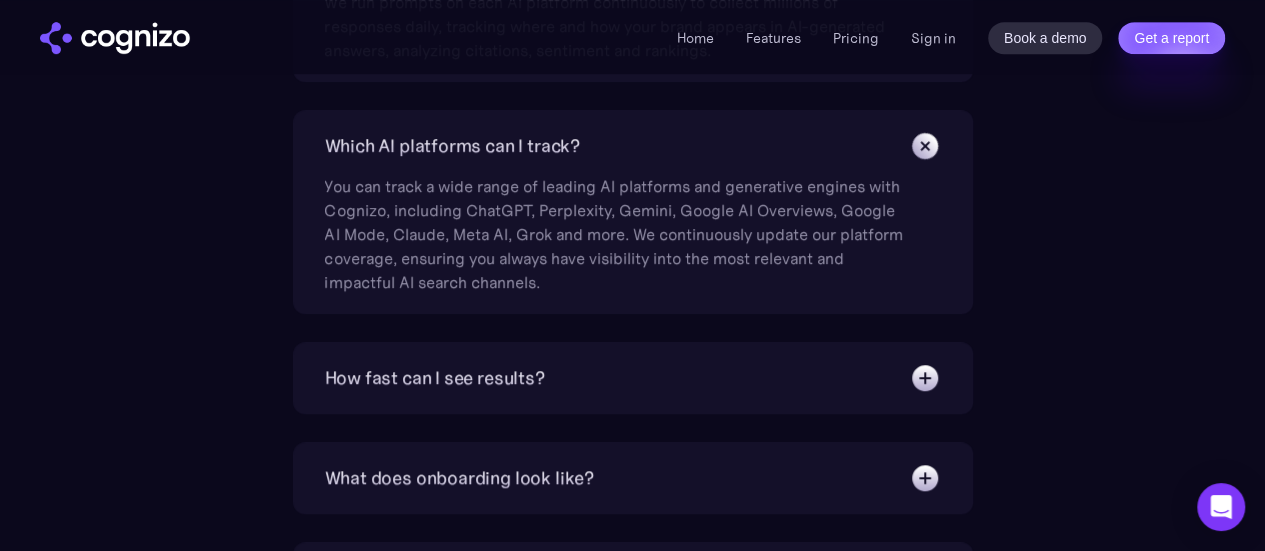 click on "What is Answer Engine Optimization (AEO)? AEO is a digital marketing strategy focused on optimizing content so that AI‑powered answer engines (e.g., ChatGPT, Google’s SGE, Perplexity, etc.) can directly surface it as concise, authoritative responses rather than merely showing links in traditional search results. The main purpose of AEO is to get mentioned and cited in AI answers when potential buyers are looking for solutions. Why is AEO important now? With increasing reliance on generative AI chatbots for information, AEO shifts optimization from click-driven SEO to being featured directly in AI-generated answers. High-intent buyers are replacing traditional search with AI for product discovery. With rising organic traffic declines and 60%+ zero-click searches, companies risk becoming invisible if they don’t adapt.  What should I look for in a strong AEO platform? A capable AEO platform should offer: What are some of the best Answer Engine Optimization (AEO) tools or platforms out there?" at bounding box center [633, -416] 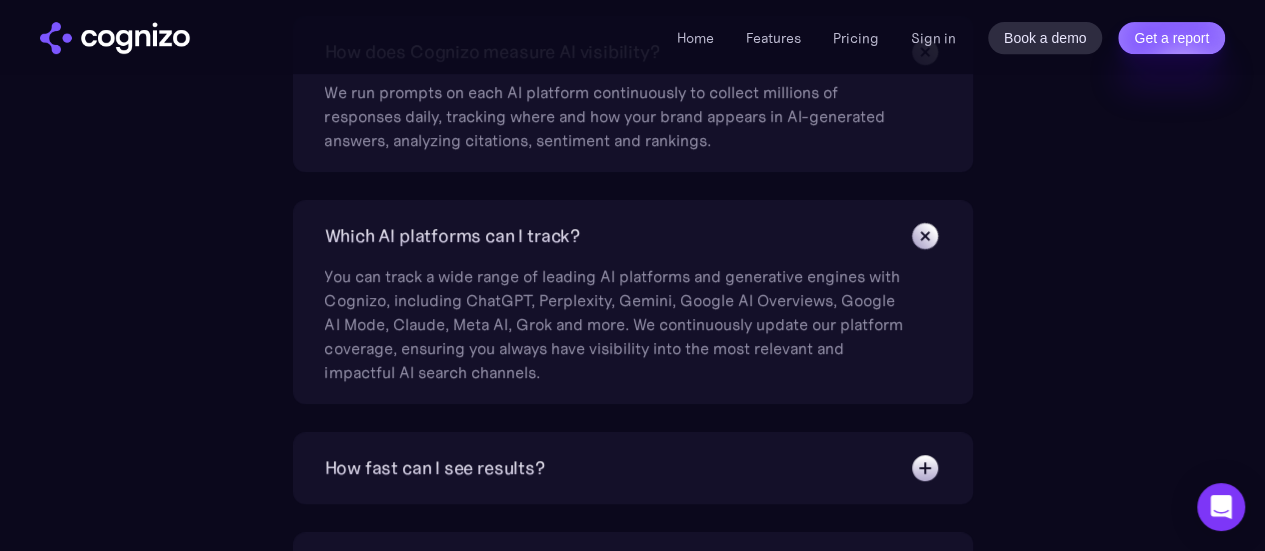 scroll, scrollTop: 8100, scrollLeft: 0, axis: vertical 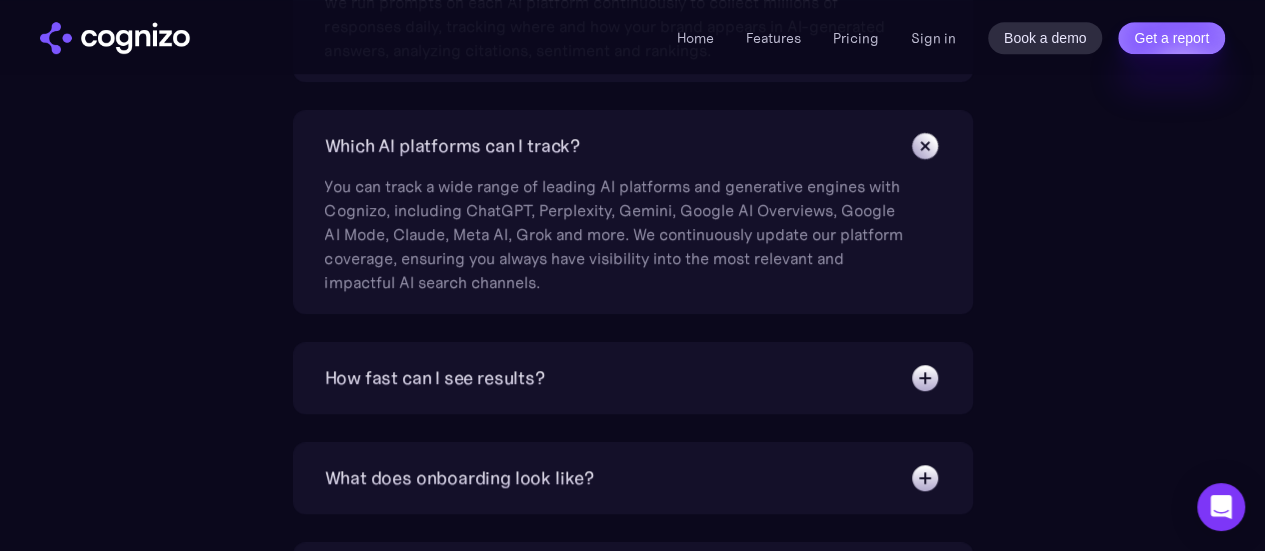 click on "How fast can I see results?" at bounding box center [633, 378] 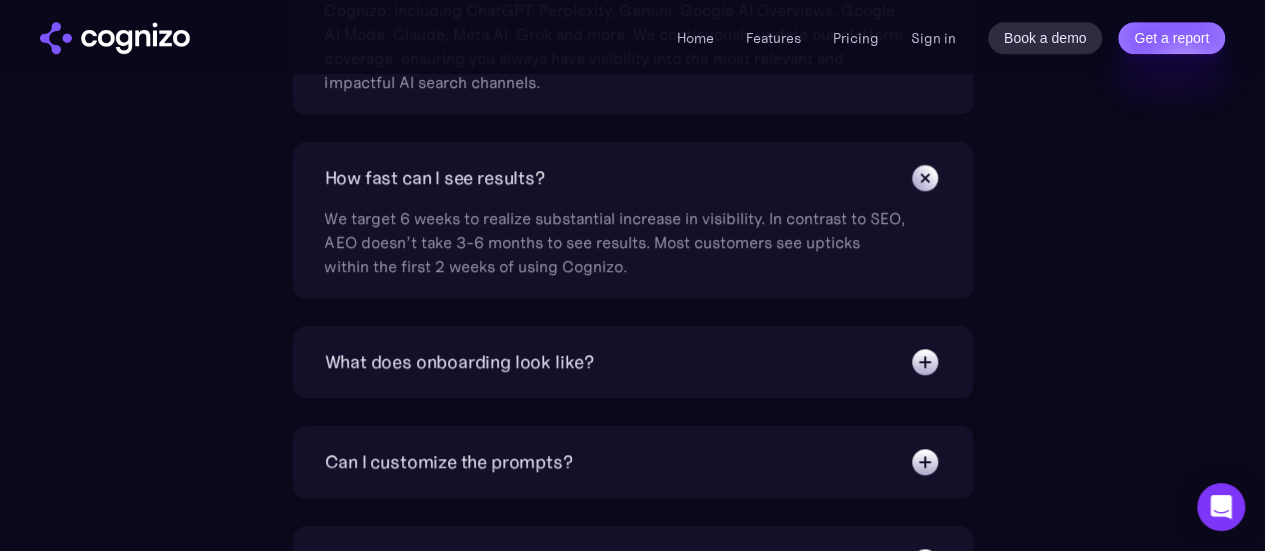 scroll, scrollTop: 8400, scrollLeft: 0, axis: vertical 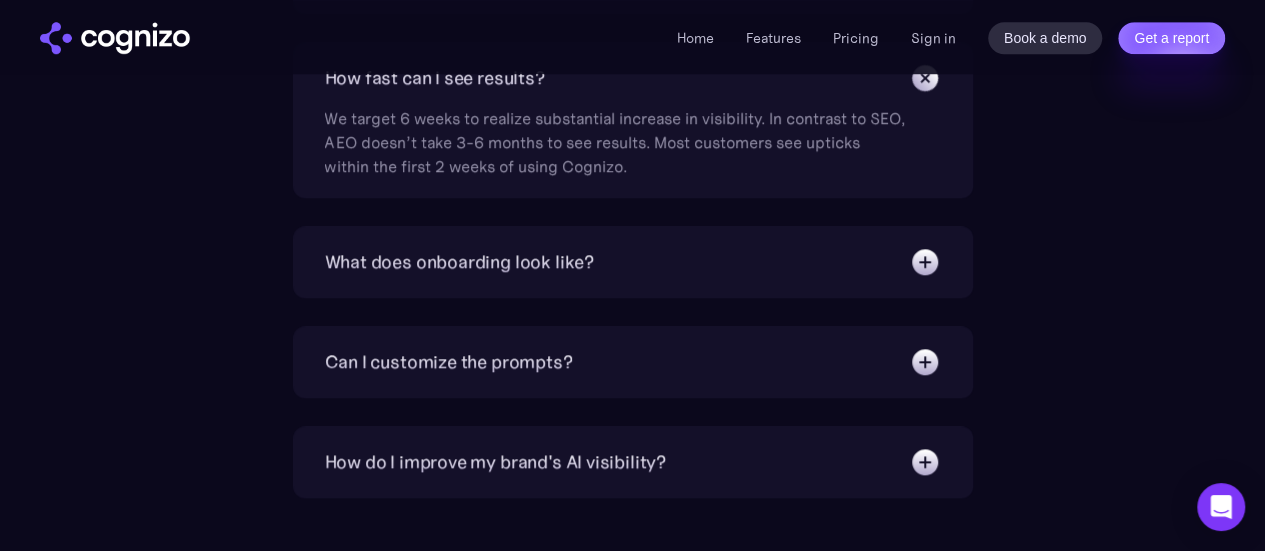 click on "What does onboarding look like? Instant. You’ll have a premade prompt set to start with and we’ll kick off the analysis immediately. Your customer success partner will set up an onboarding call to ensure you have a robust AI search strategy and all your questions are answered." at bounding box center (633, 262) 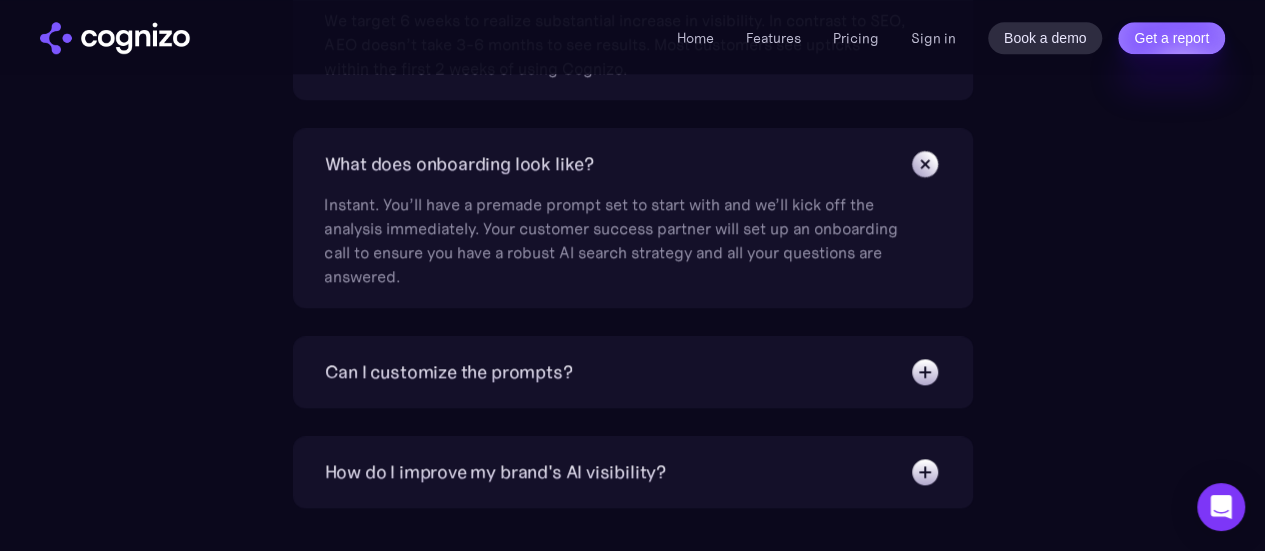 scroll, scrollTop: 8500, scrollLeft: 0, axis: vertical 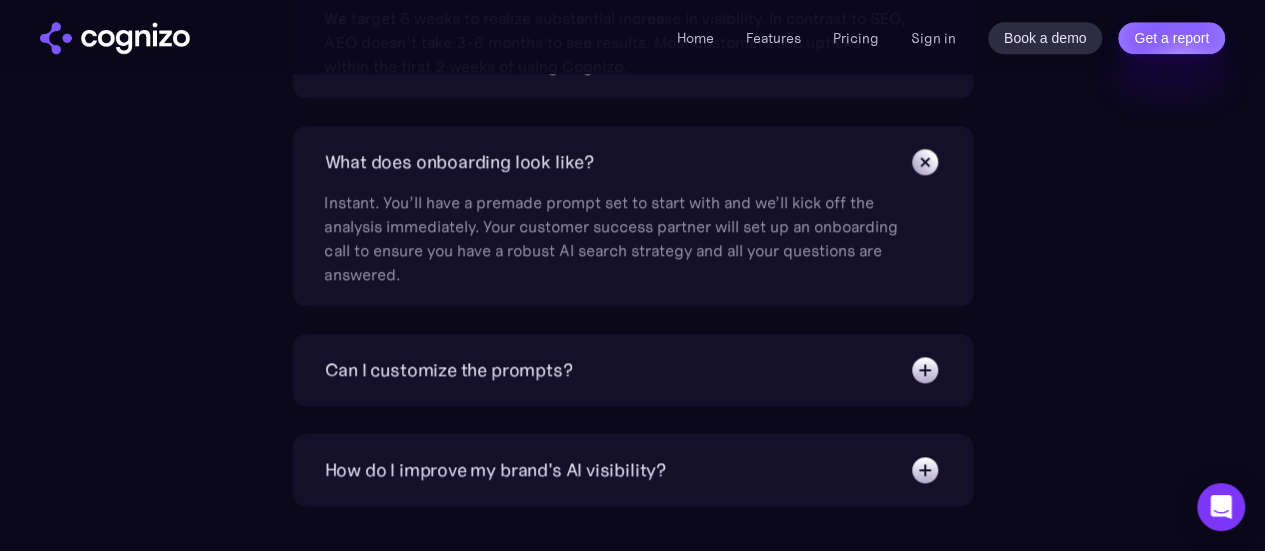 click on "Can I customize the prompts?" at bounding box center [633, 370] 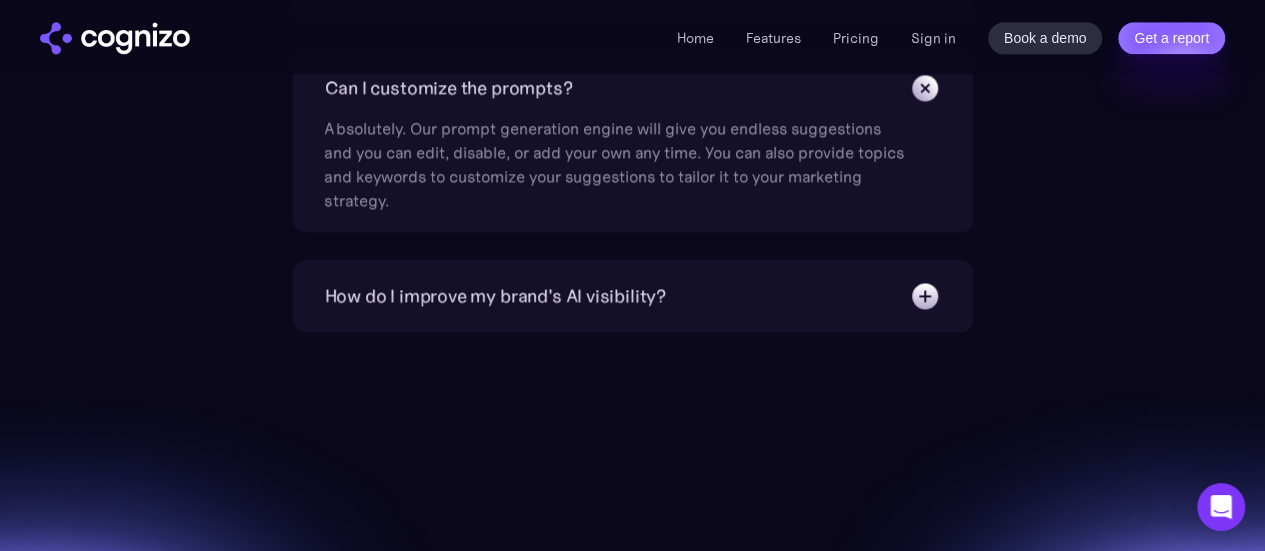scroll, scrollTop: 8800, scrollLeft: 0, axis: vertical 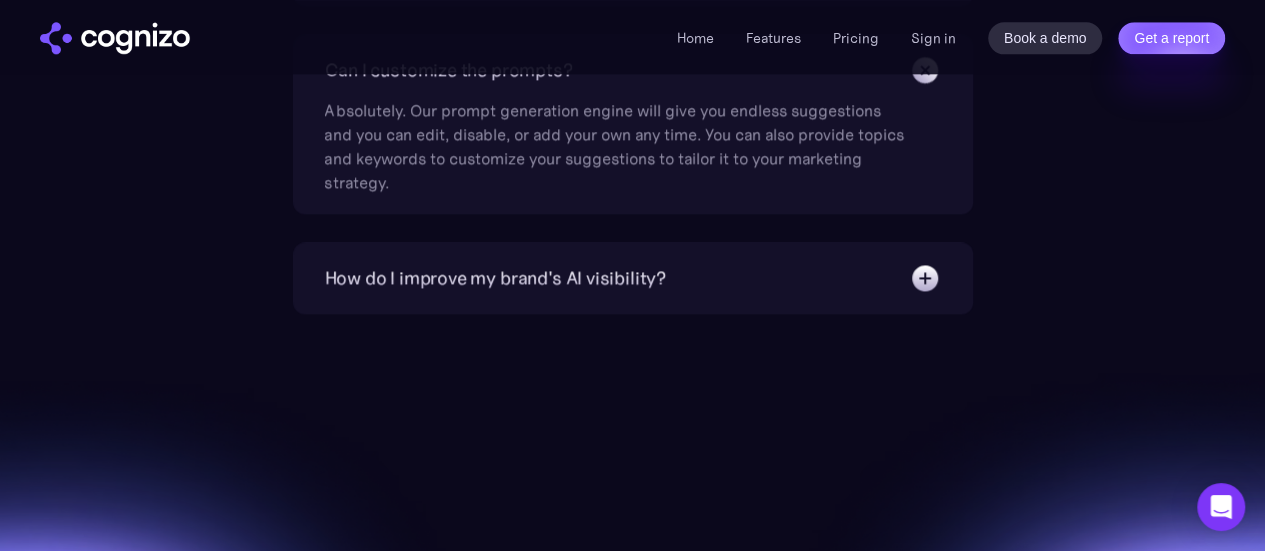 click on "How do I improve my brand's AI visibility?" at bounding box center (633, 278) 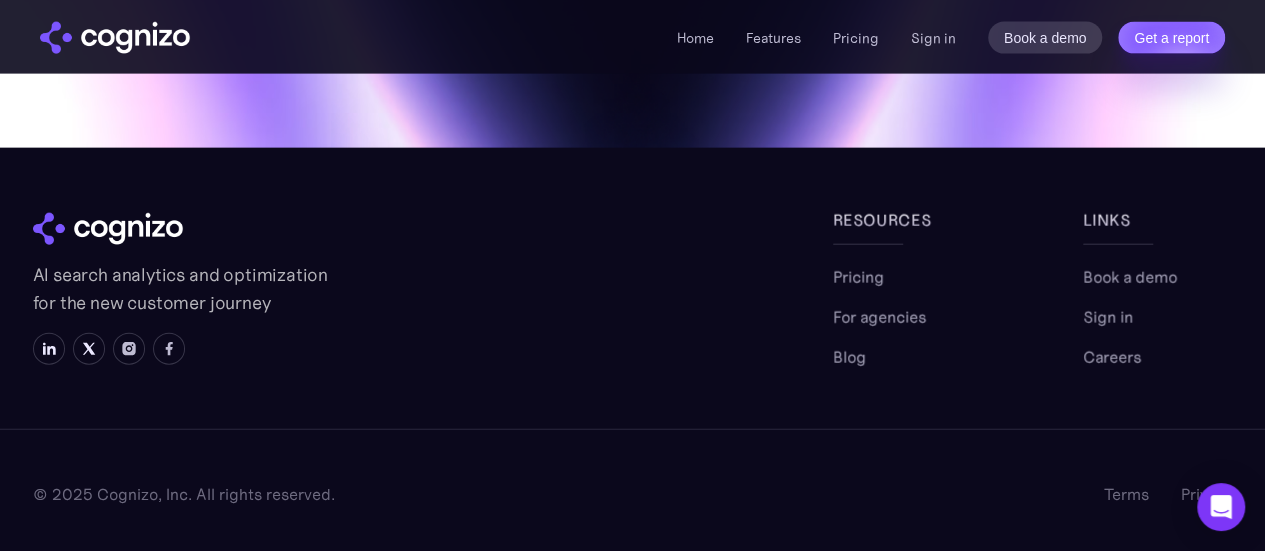 scroll, scrollTop: 9854, scrollLeft: 0, axis: vertical 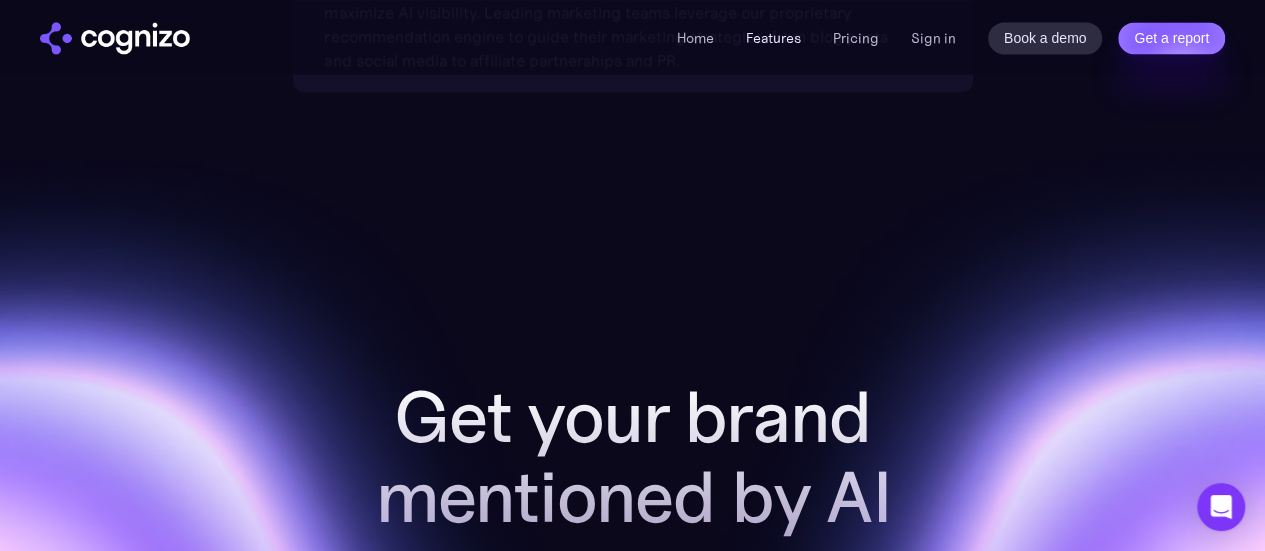 click on "Features" at bounding box center (773, 38) 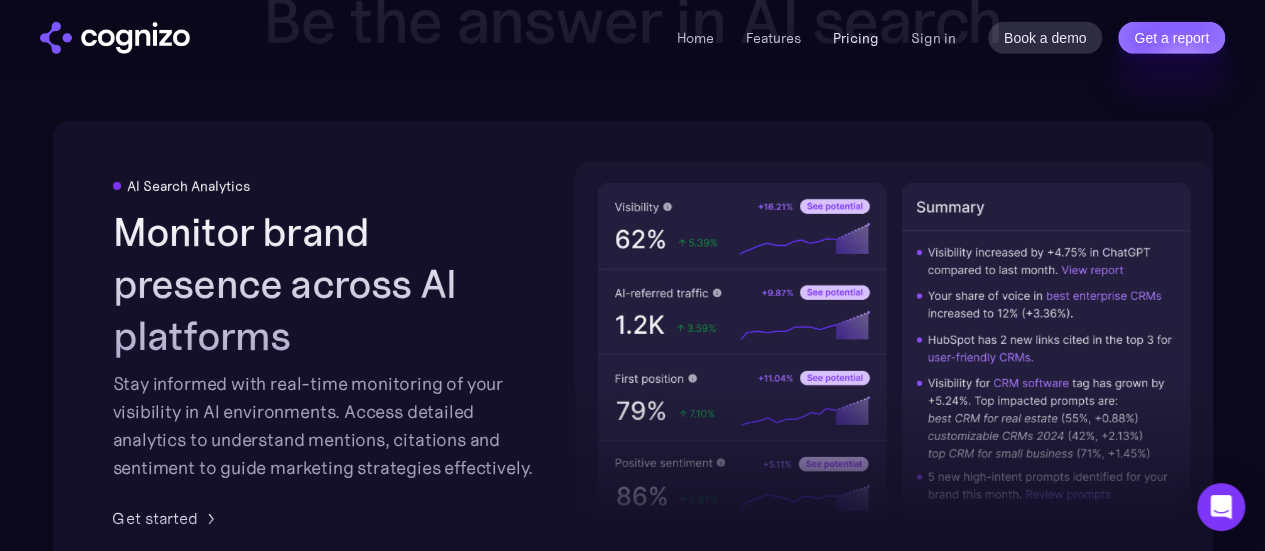 scroll, scrollTop: 3116, scrollLeft: 0, axis: vertical 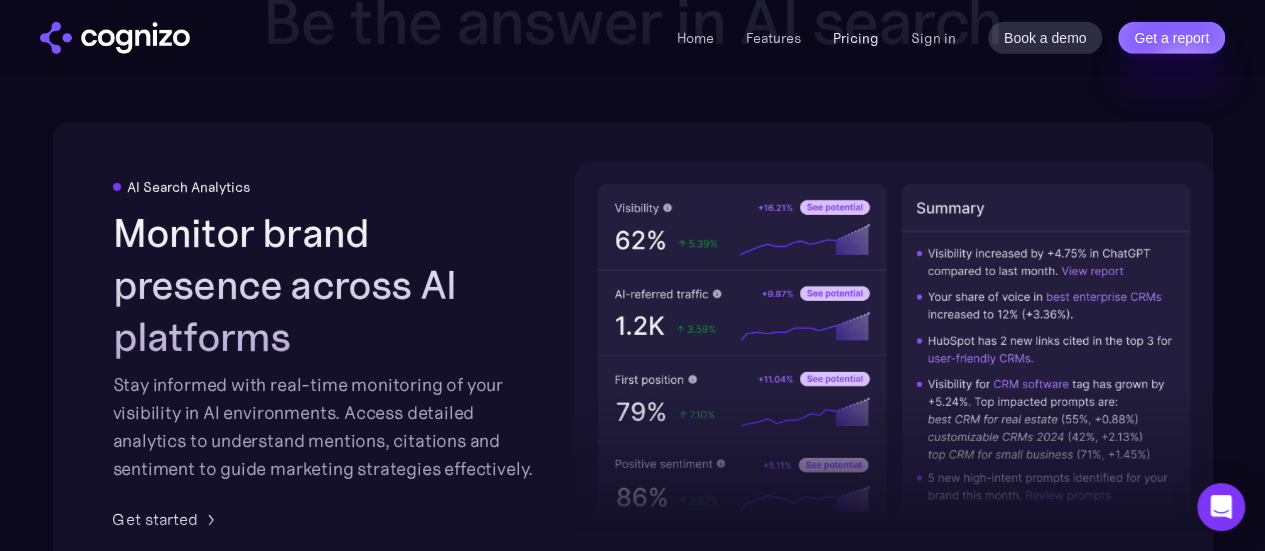click on "Pricing" at bounding box center [856, 38] 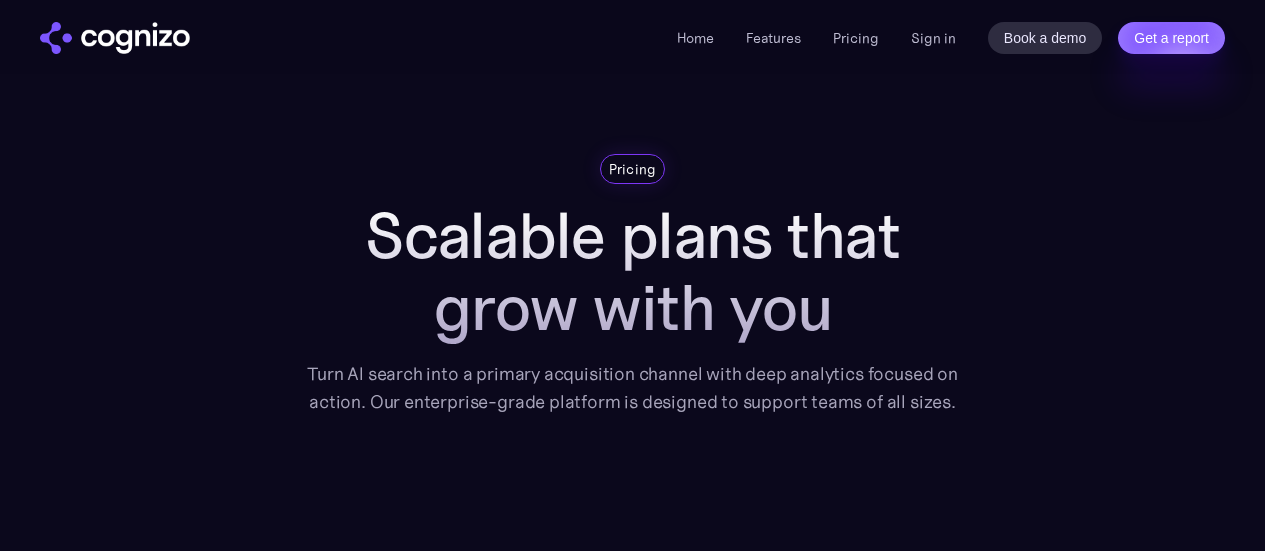 scroll, scrollTop: 400, scrollLeft: 0, axis: vertical 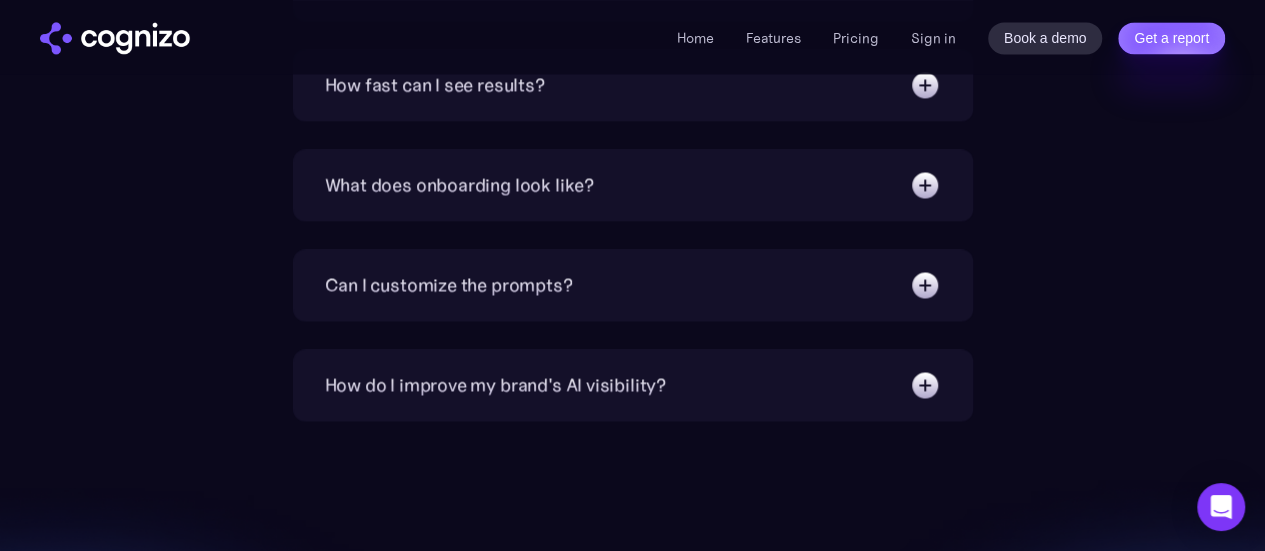 click at bounding box center (115, 38) 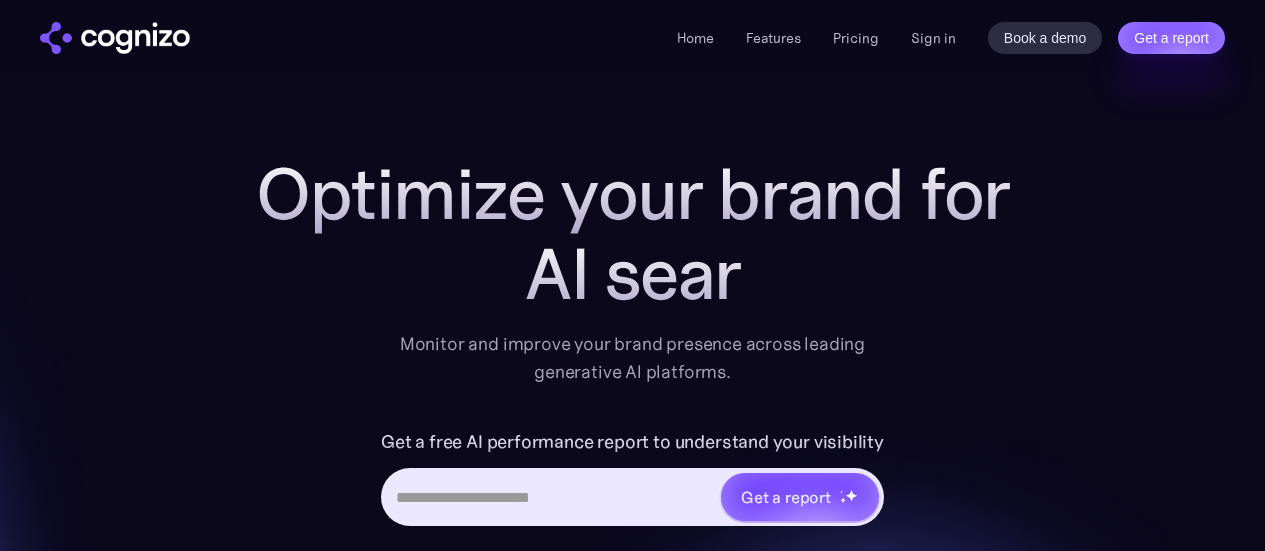scroll, scrollTop: 300, scrollLeft: 0, axis: vertical 